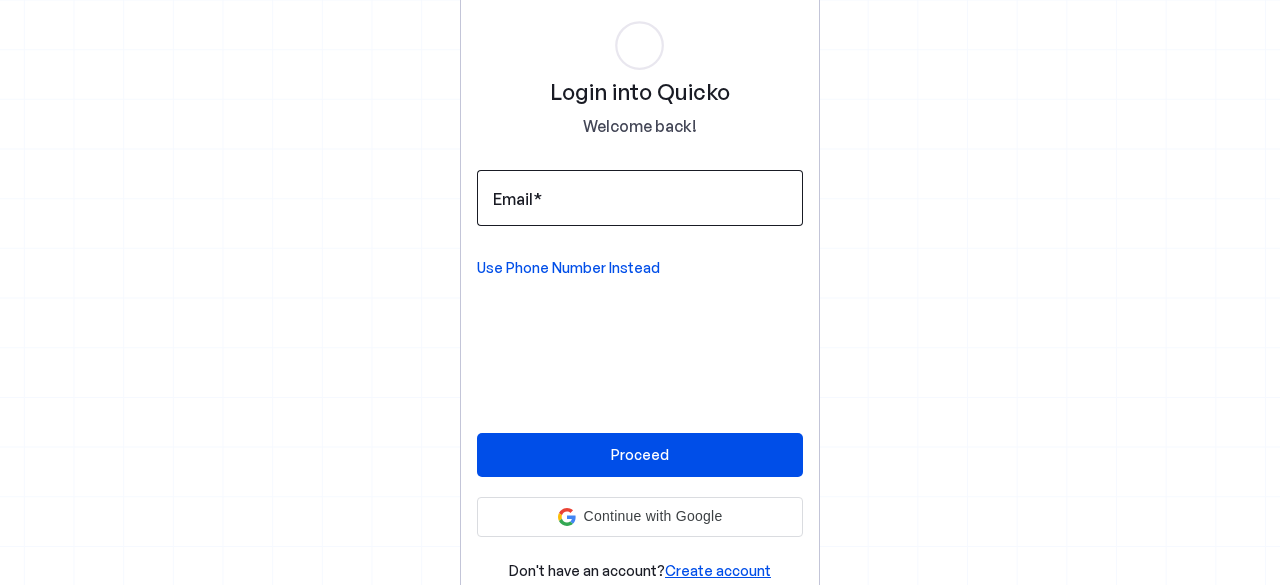 scroll, scrollTop: 0, scrollLeft: 0, axis: both 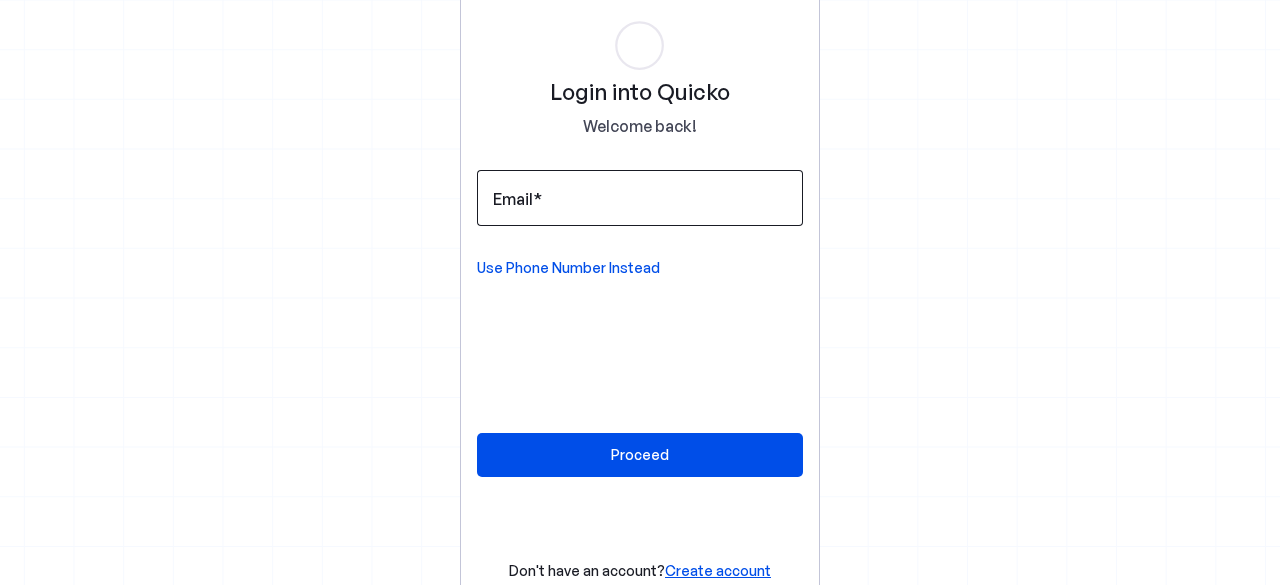 click on "Email" at bounding box center [640, 198] 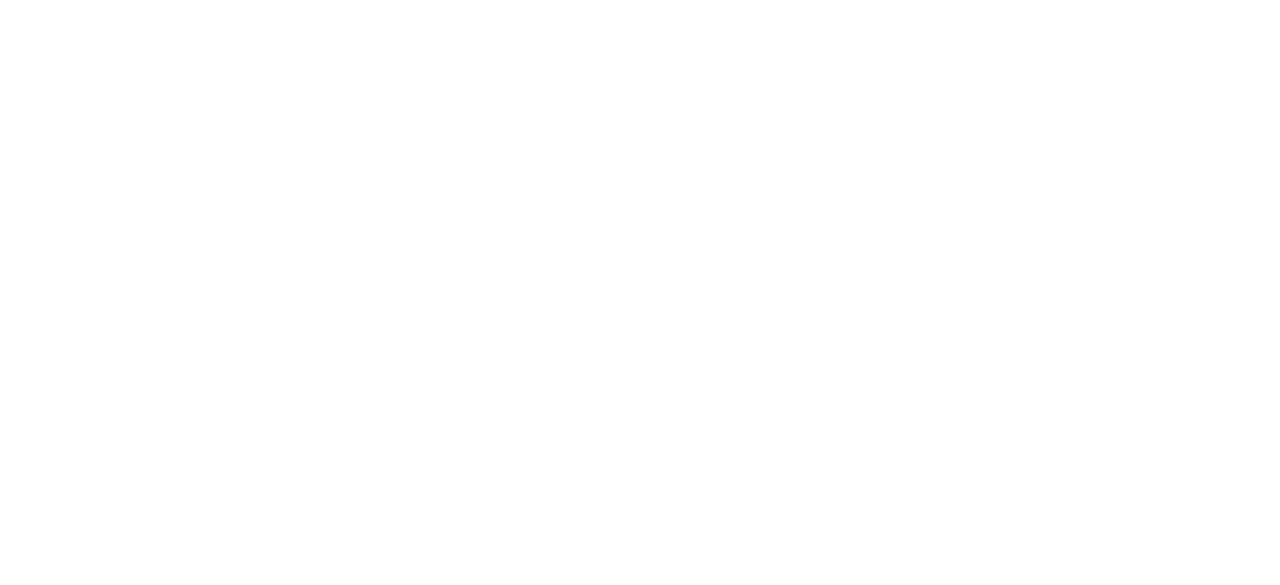 scroll, scrollTop: 0, scrollLeft: 0, axis: both 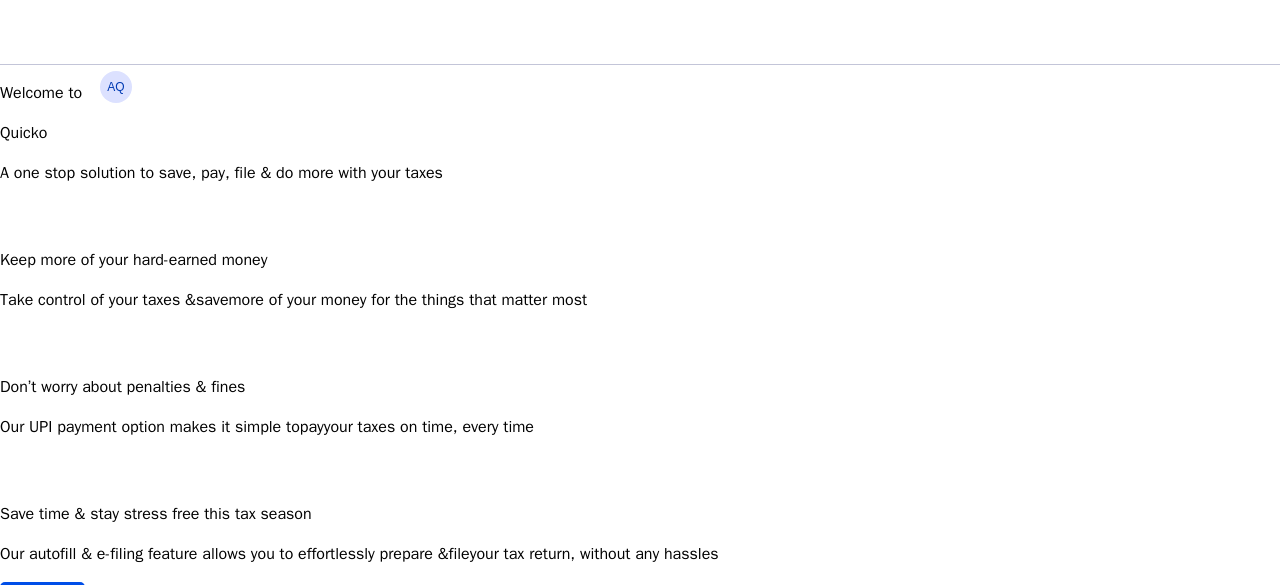 drag, startPoint x: 1279, startPoint y: 81, endPoint x: 1278, endPoint y: 143, distance: 62.008064 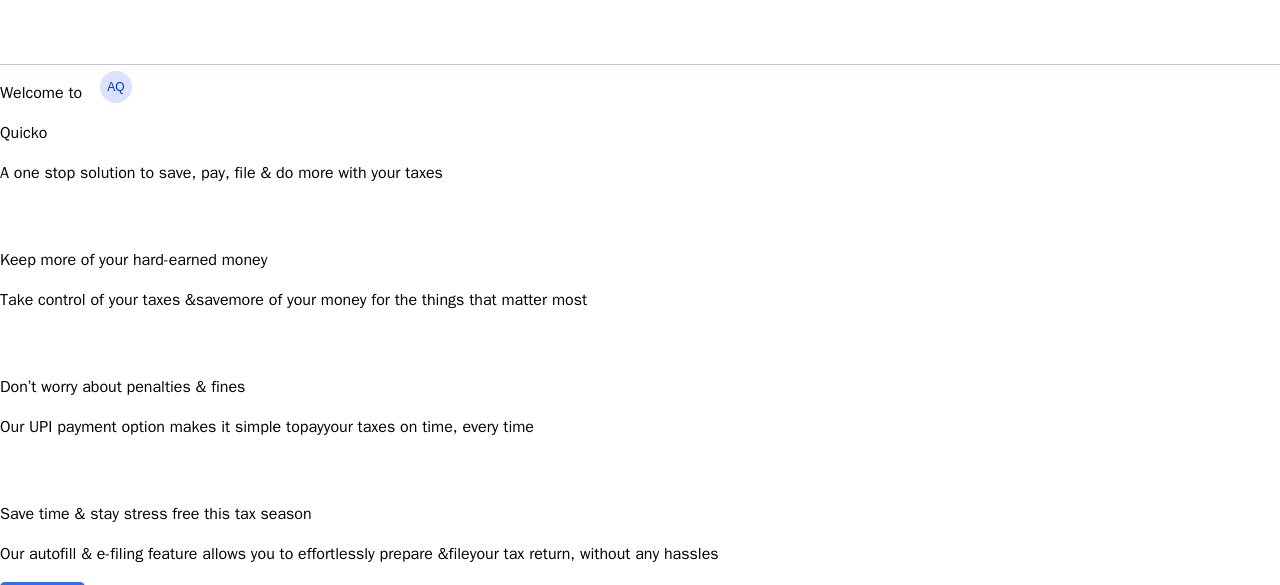 click at bounding box center (42, 602) 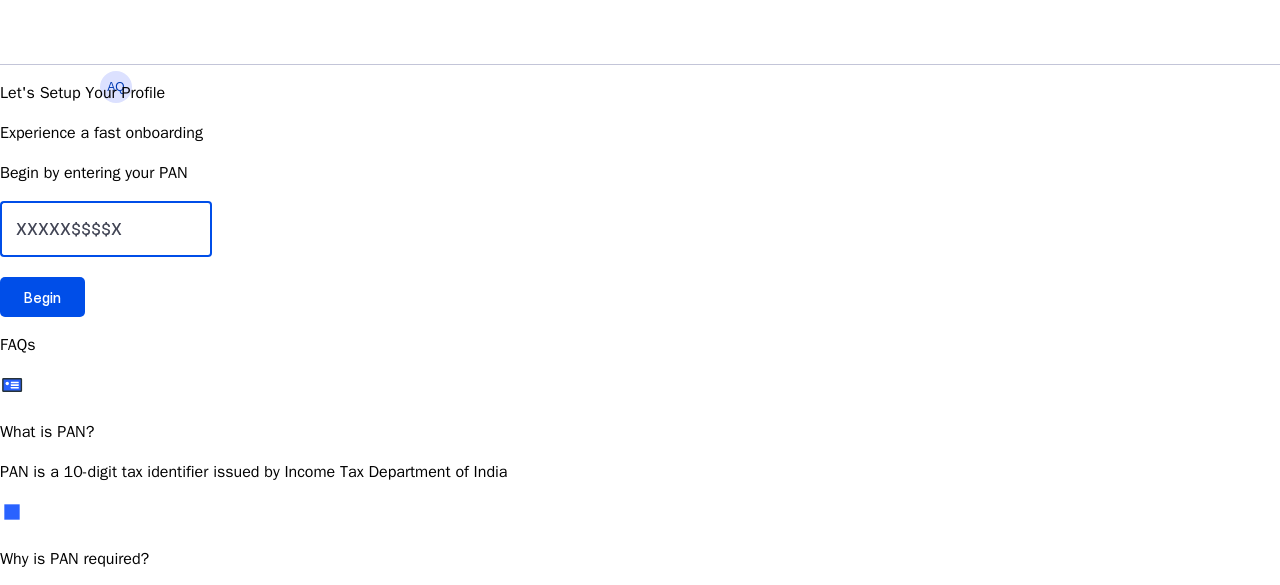 click at bounding box center (106, 229) 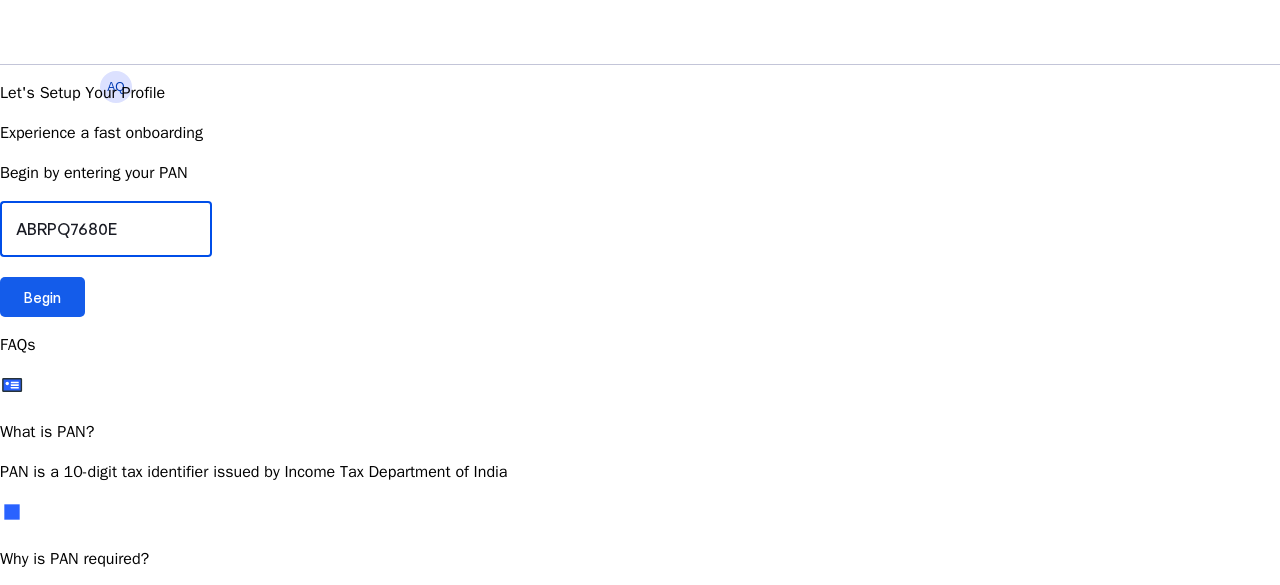 type on "ABRPQ7680E" 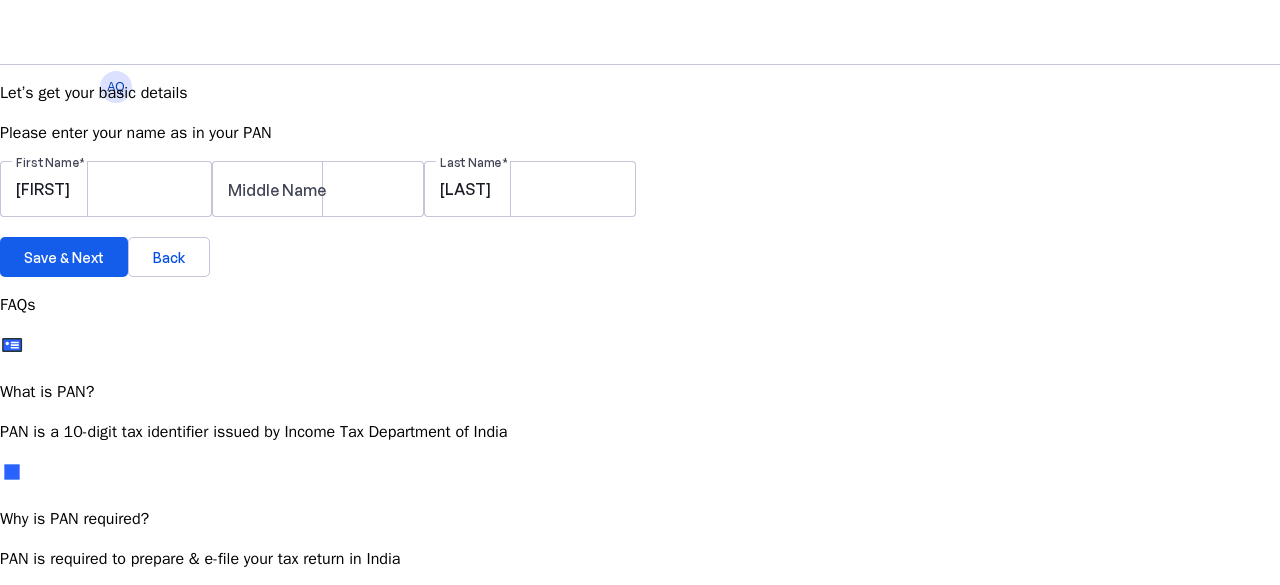 click on "Save & Next" at bounding box center [64, 257] 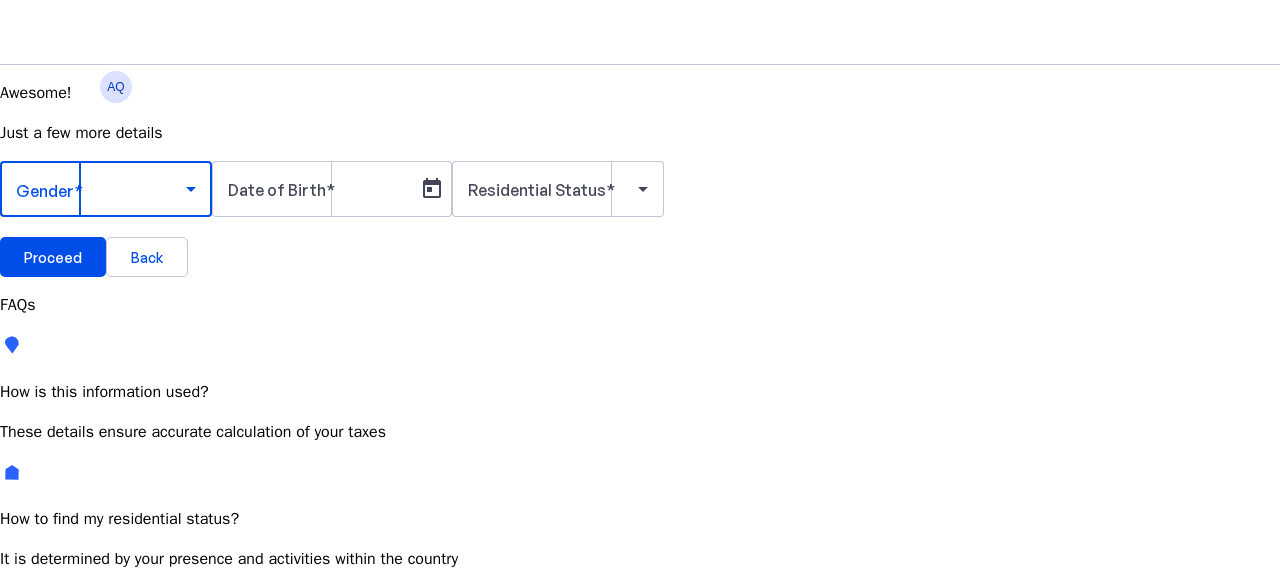 click at bounding box center (101, 189) 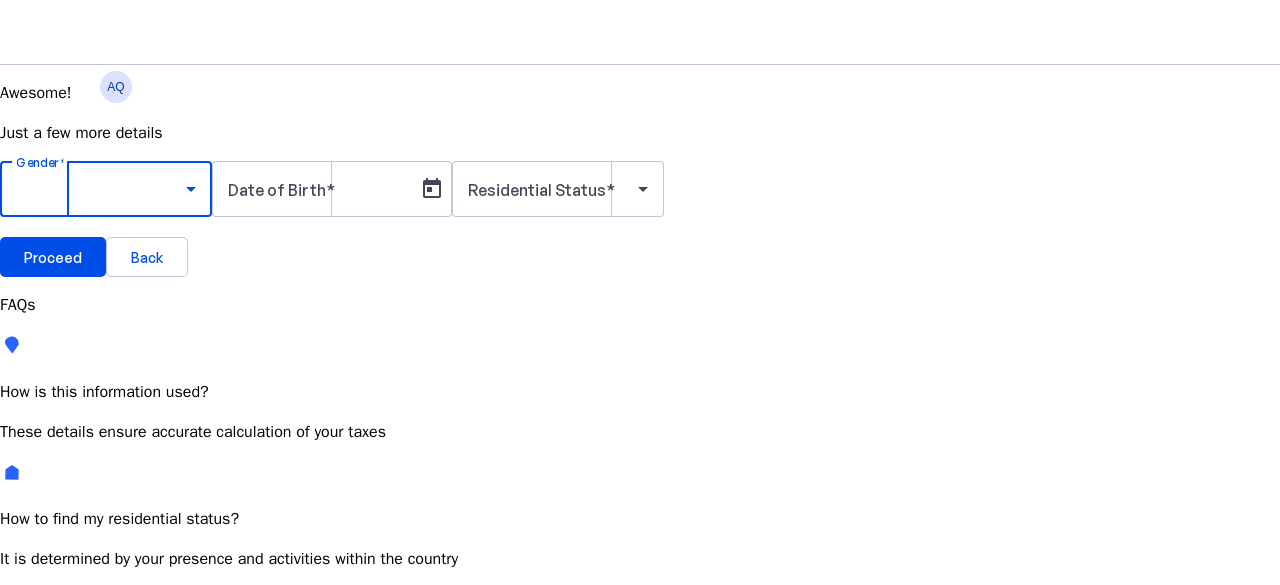 click on "Female" at bounding box center [154, 795] 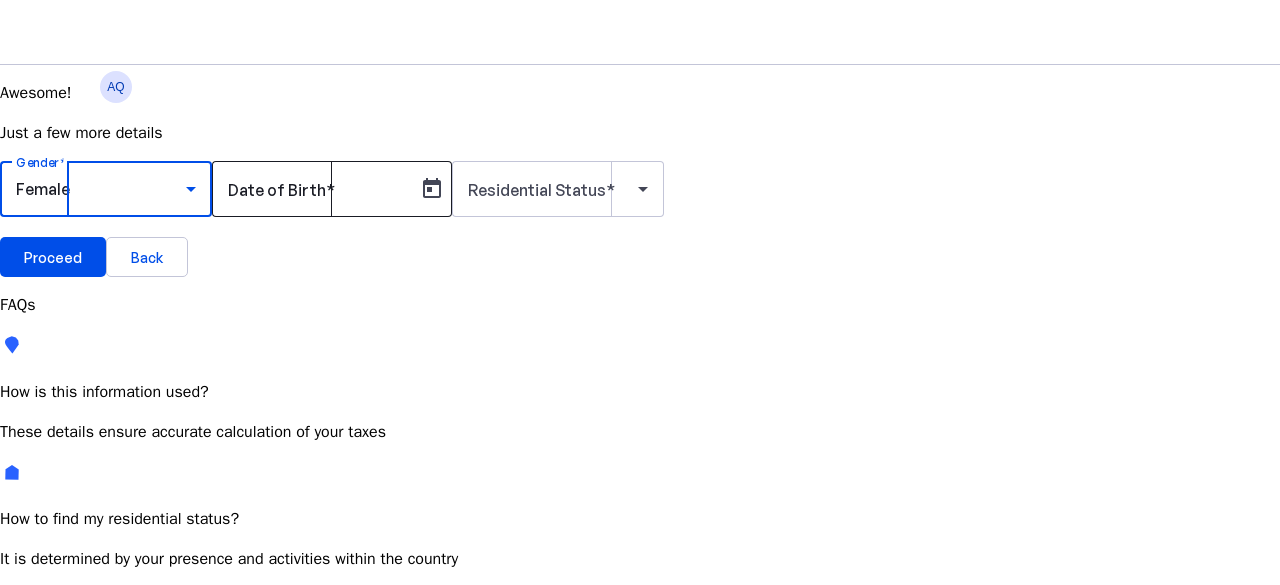 click on "Date of Birth" at bounding box center (318, 189) 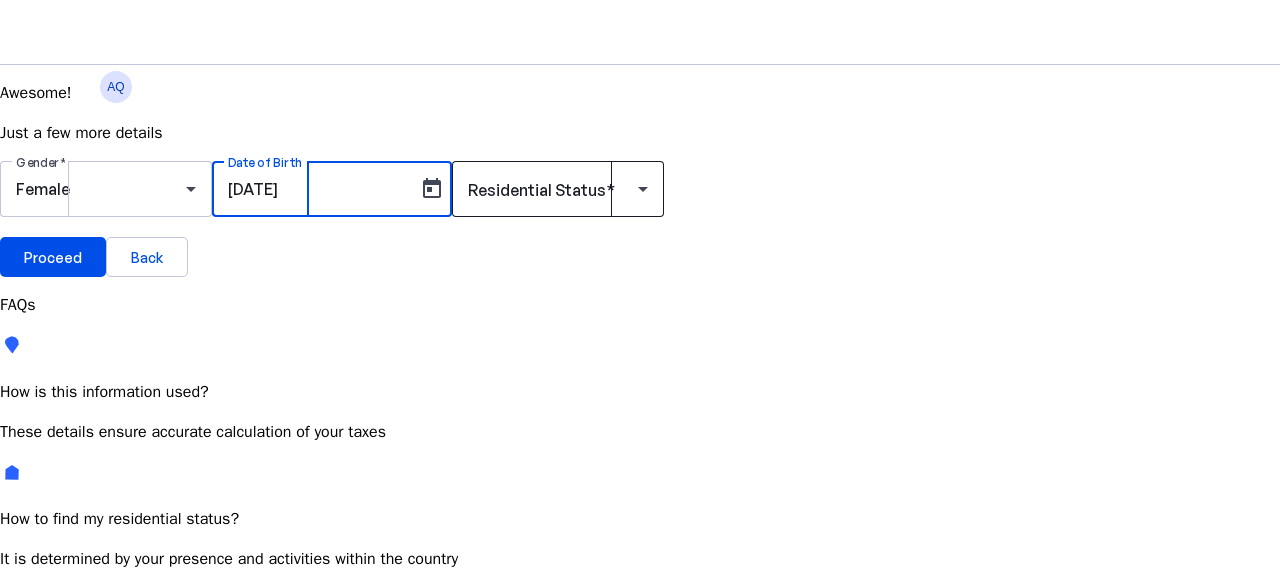 type on "[DATE]" 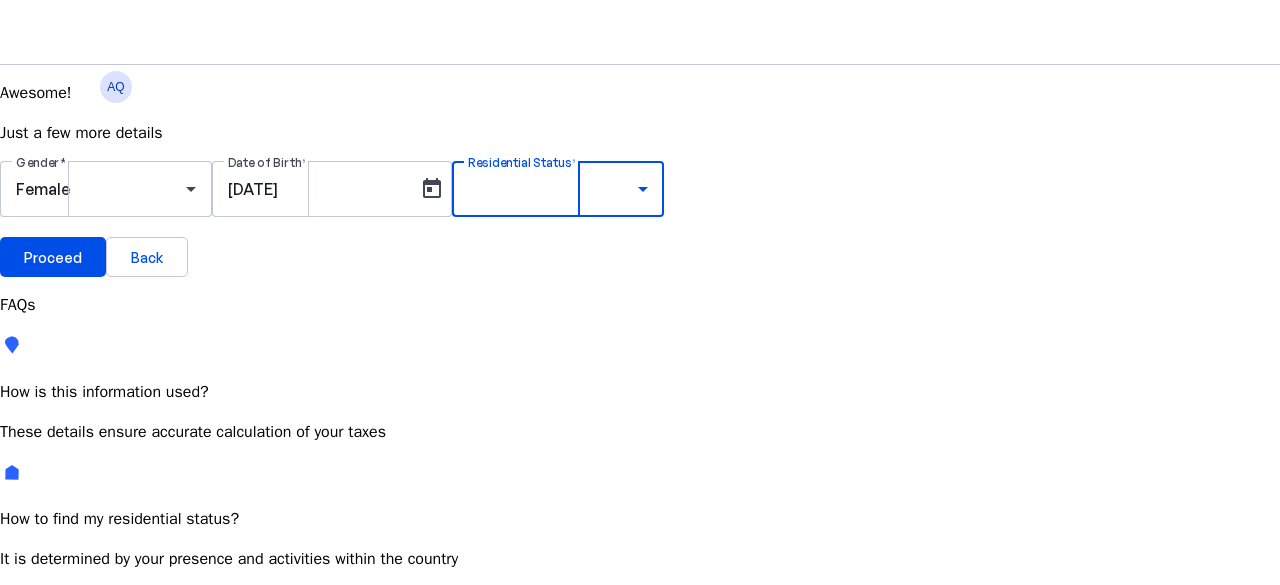 click on "Resident Most Common" at bounding box center [72, 766] 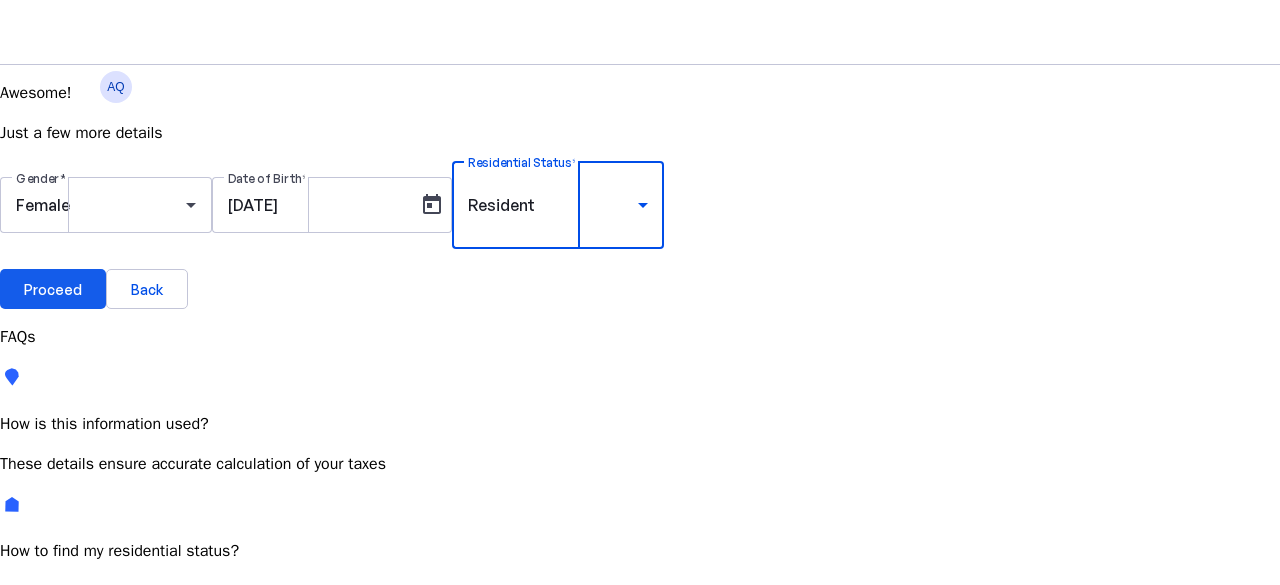 click on "Proceed" at bounding box center [53, 289] 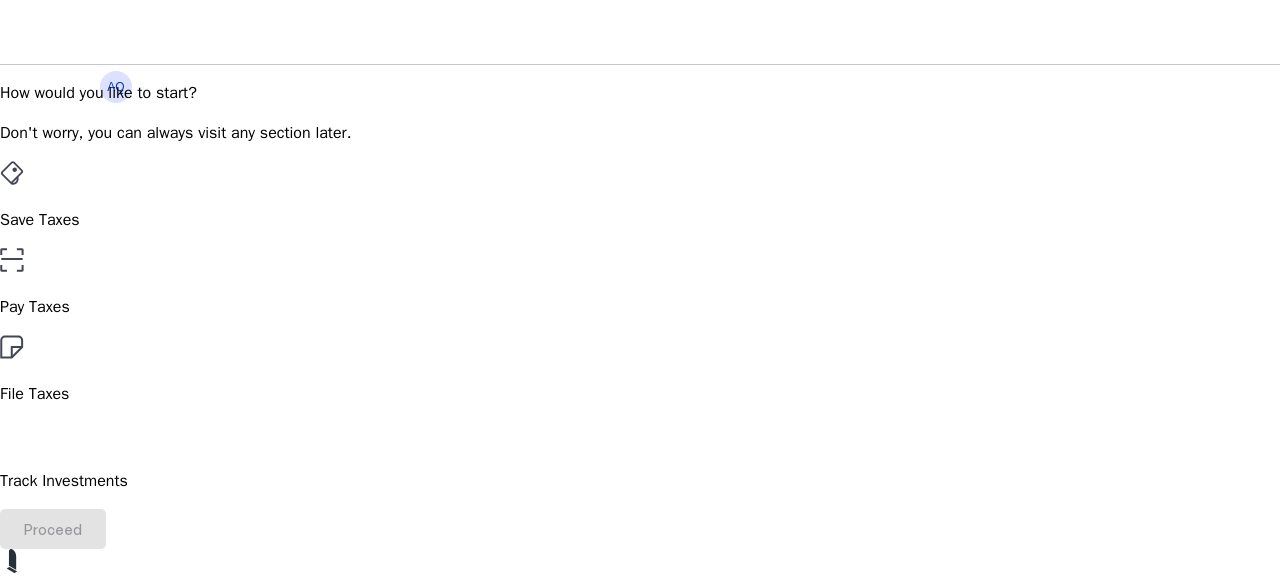 click on "Save Taxes" at bounding box center [640, 196] 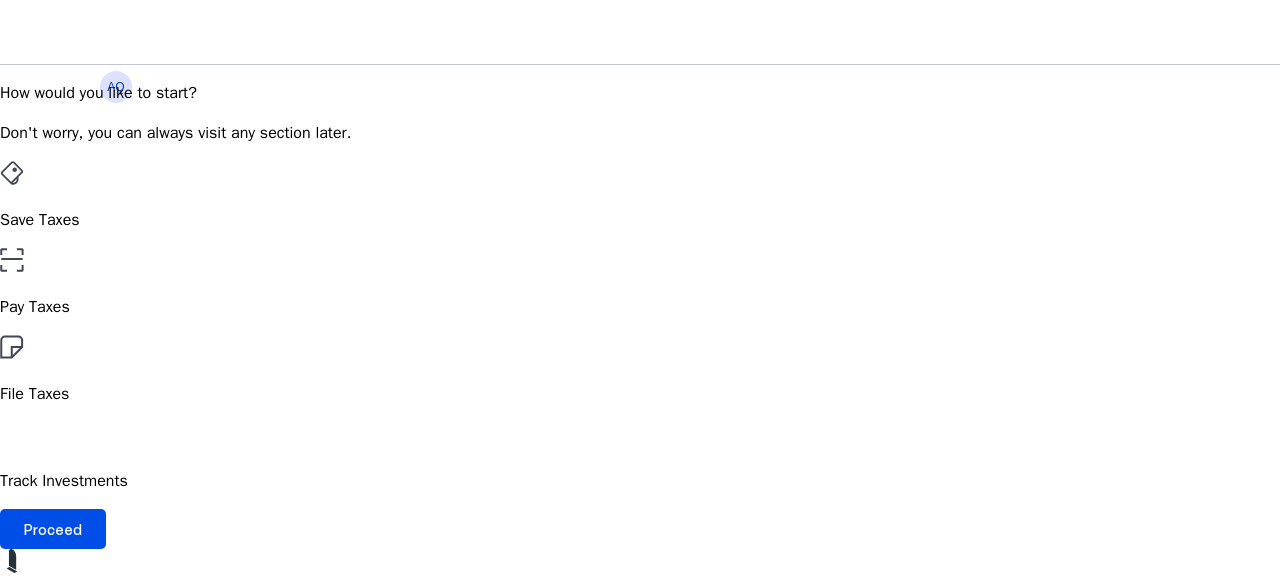 click on "File Taxes" at bounding box center (640, 370) 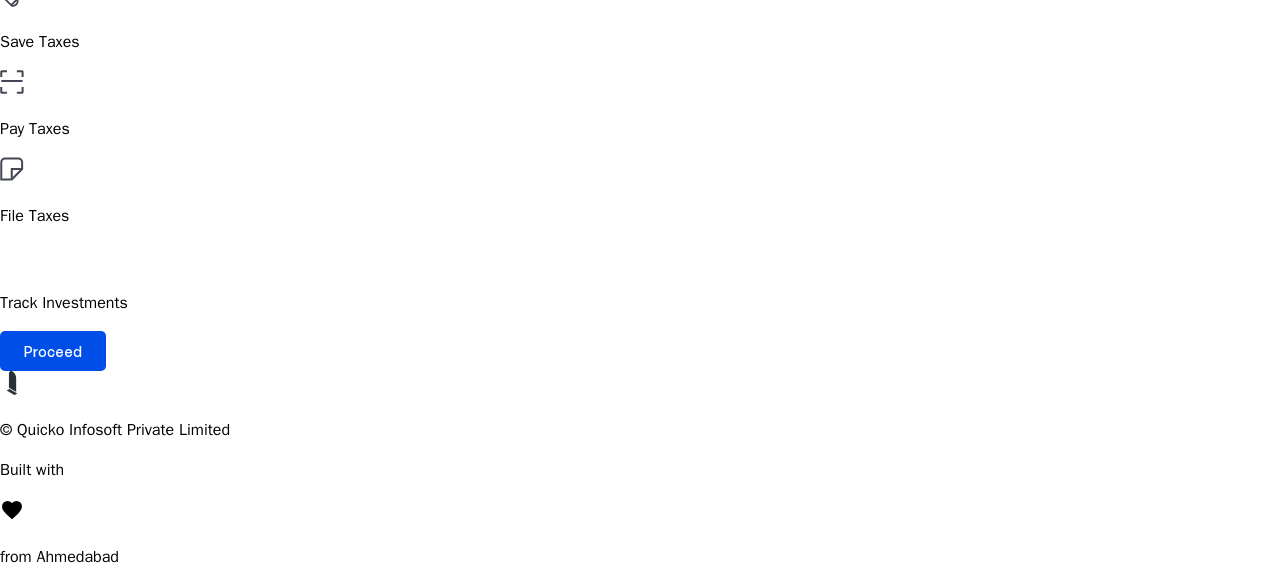 scroll, scrollTop: 278, scrollLeft: 0, axis: vertical 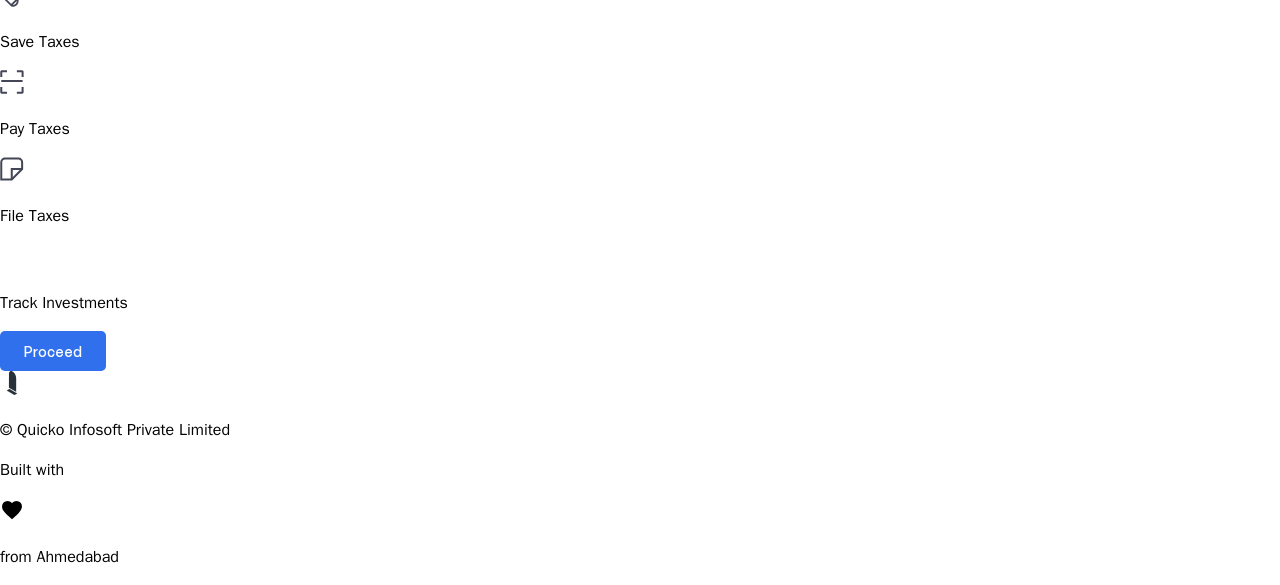 click on "Proceed" at bounding box center (53, 351) 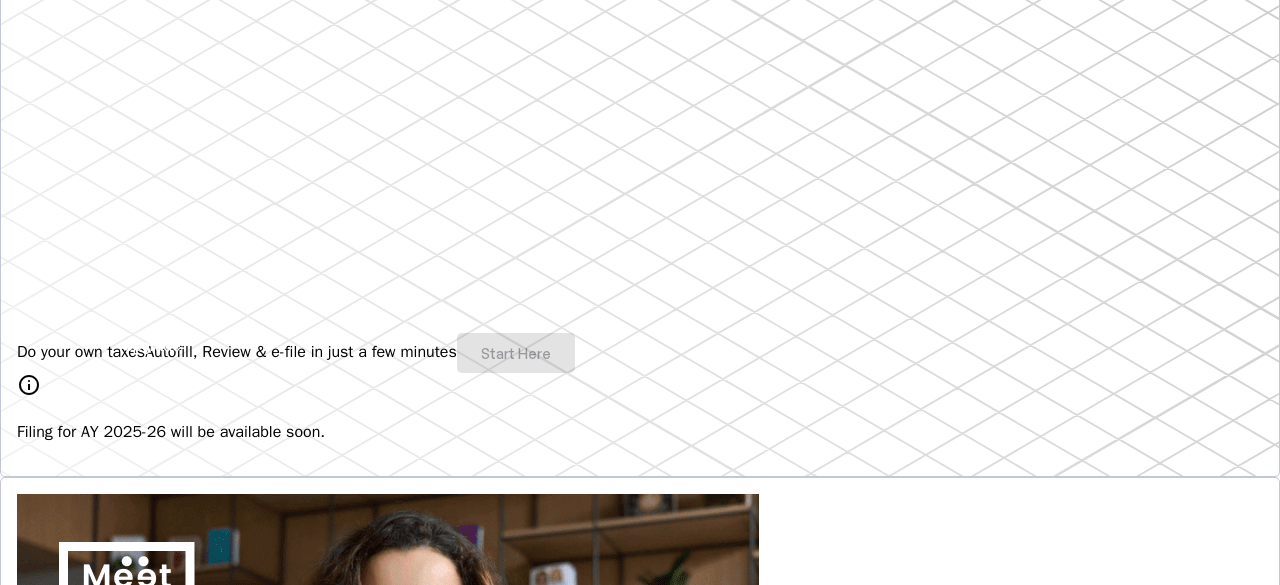 scroll, scrollTop: 0, scrollLeft: 0, axis: both 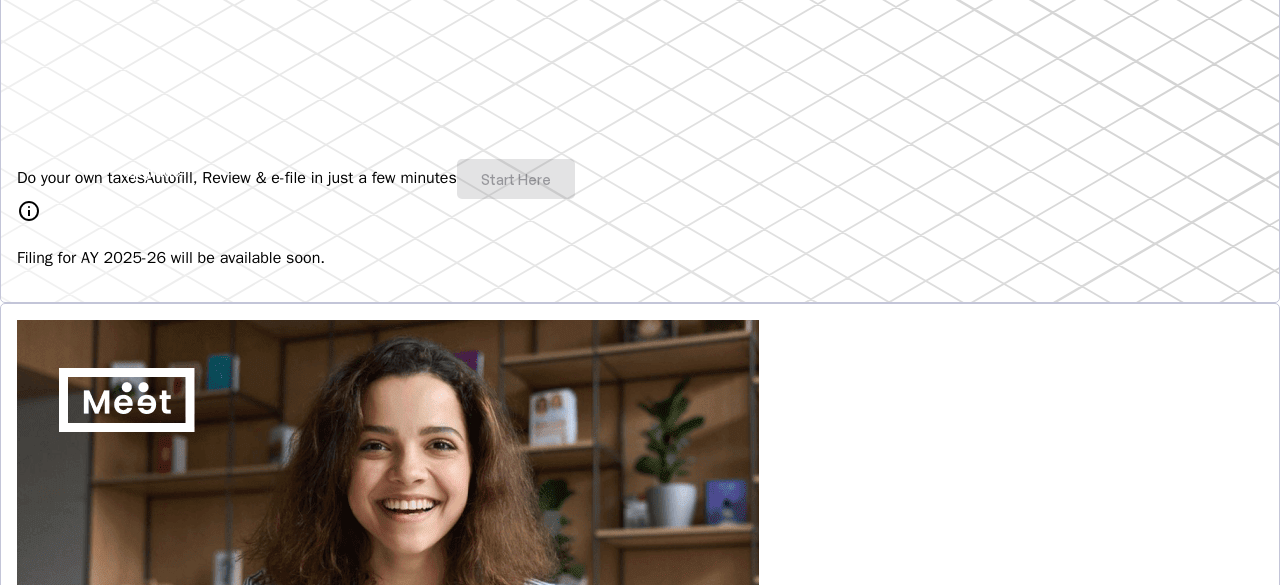 click on "Hey there, [NAME]   You're all set - filing for AY 2025-26 opens soon!   Do your own taxes   Autofill, Review & e-file in just a few minutes   Start Here  info Filing for AY 2025-26 will be available soon.   4.8/5 | 1400 reviews   We do your taxes   Expert will prepare, review & e-file your tax return, making sure nothing gets missed.   Explore   Benefits of filing on Quicko  Fetch everything using Autofill Automatically retrieve your income, deductions, tax credits & losses directly from ITD. No need of any forms! Connect to multiple apps In just a few clicks, seamlessly fetch all your trades directly from your broker and ensure accurate reporting. Get Personalized Insights Gain full visibility into the computation. Easily view and understand how your taxes are calculated.  Explore  Upgrade to Elite Elevate your experience and maximize the full potential of Quicko. Upgrade now & unlock advanced features. Learn More File Revised Return Revise Return View E-Filed Returns Explore File ITR-U thumb_up_alt FAQs" at bounding box center [640, 1214] 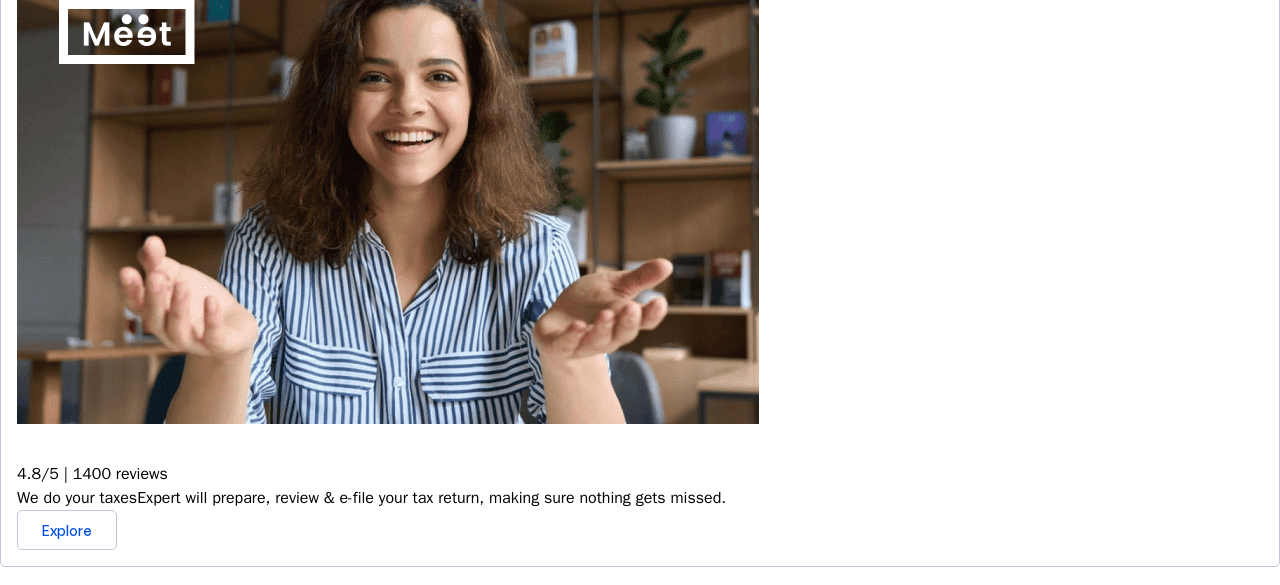 click at bounding box center (29, 656) 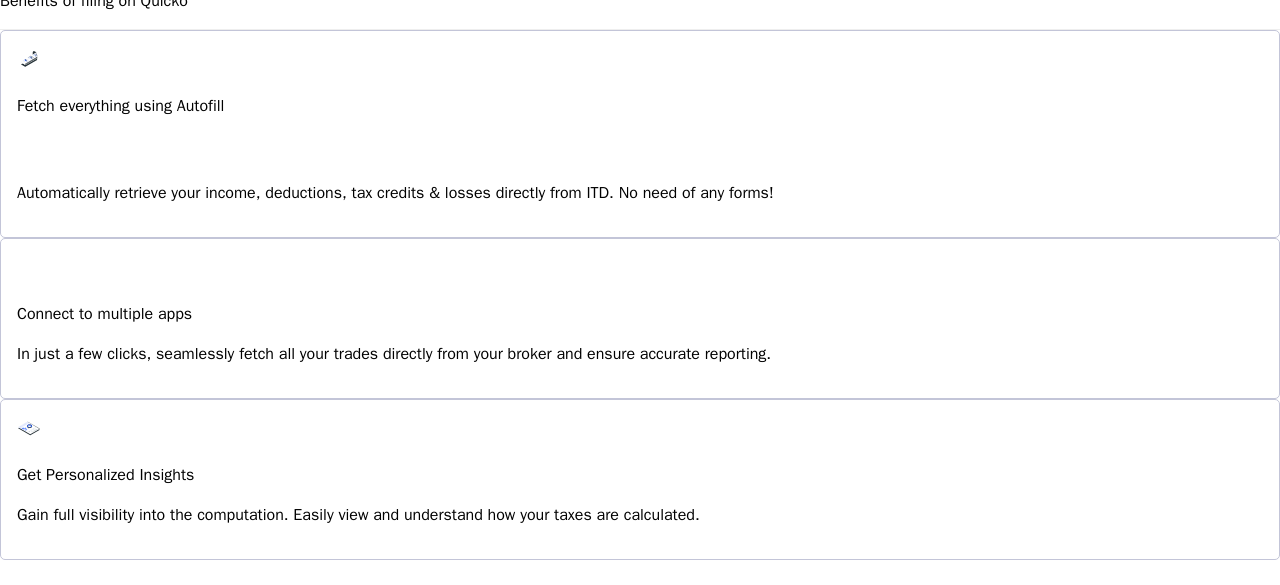 click on "File Revised Return Make amendments to your tax return. Start by preparing your revised return on Quicko.  Revise Return" at bounding box center [640, 869] 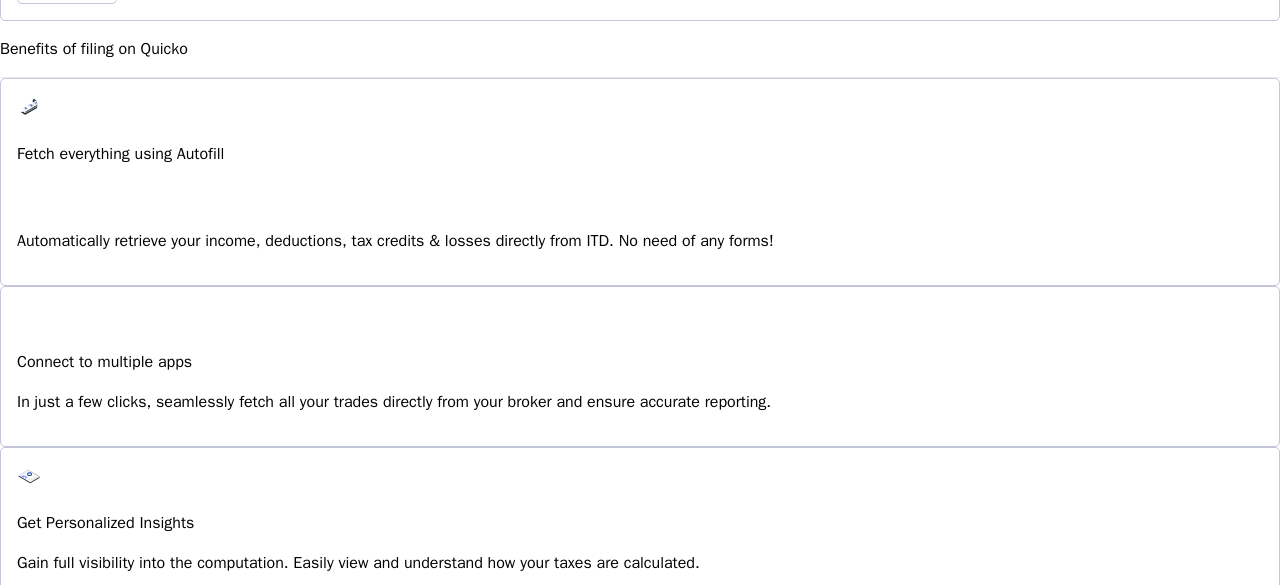 scroll, scrollTop: 1364, scrollLeft: 0, axis: vertical 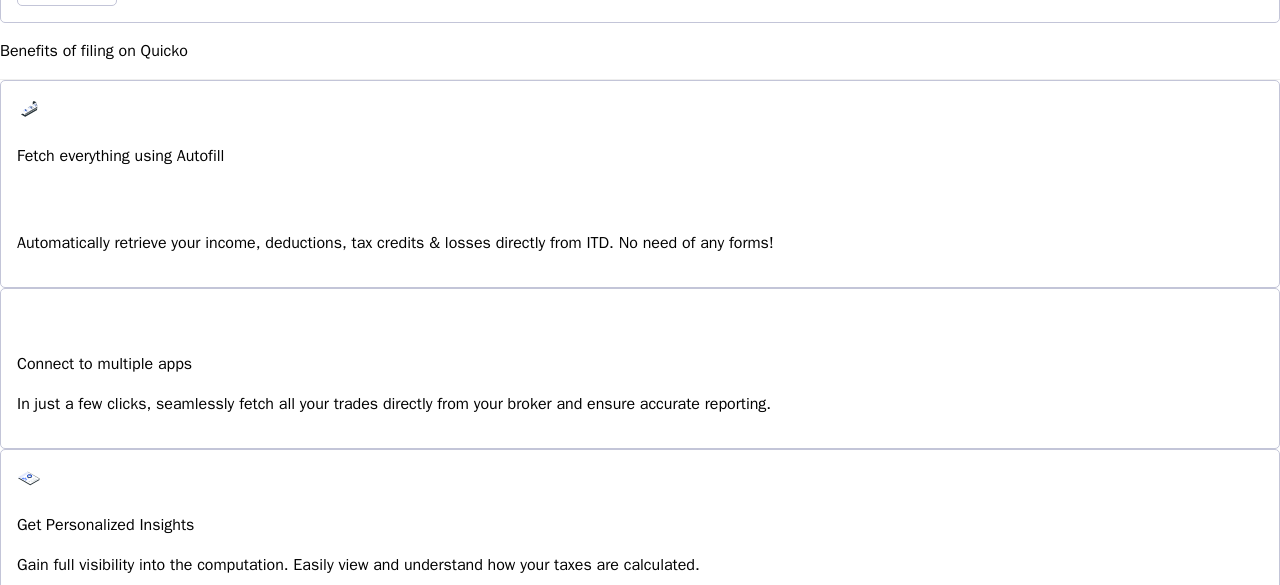 click on "File Revised Return Make amendments to your tax return. Start by preparing your revised return on Quicko.  Revise Return" at bounding box center (640, 919) 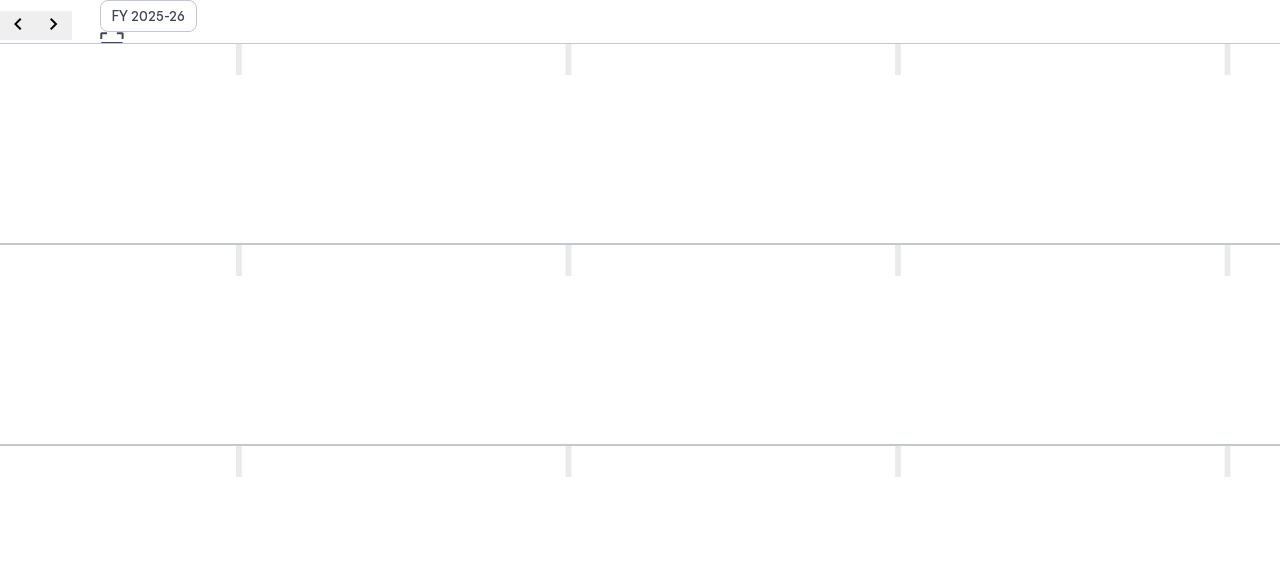 scroll, scrollTop: 303, scrollLeft: 0, axis: vertical 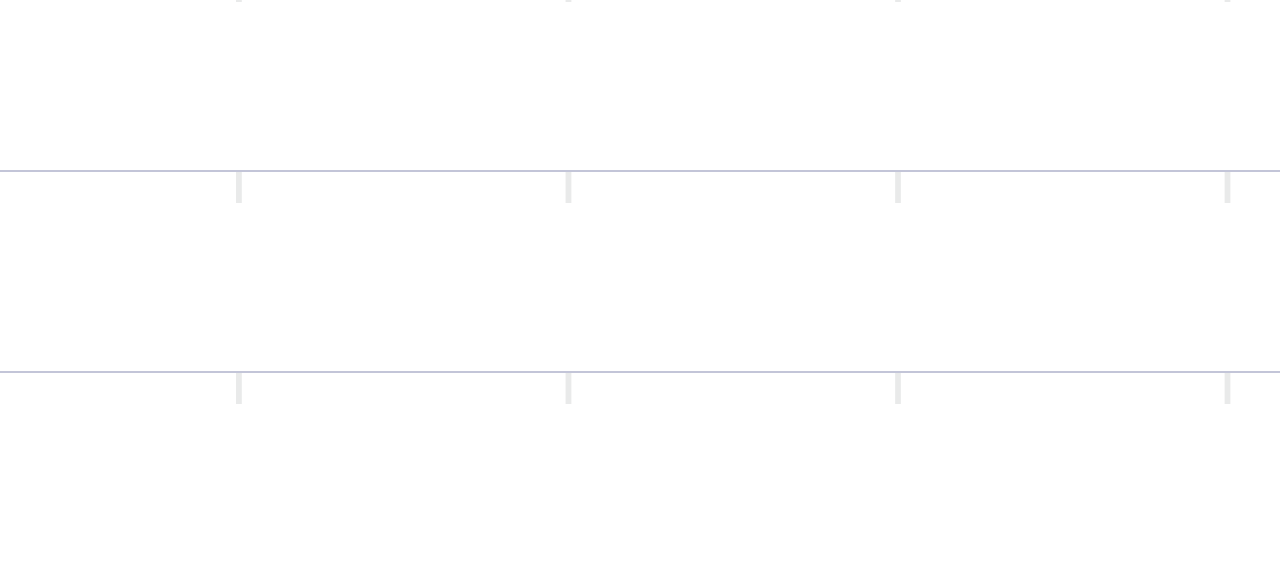 click on "The complete filed income tax return document that declares income, deductions, and computes tax liability." at bounding box center [900, 713] 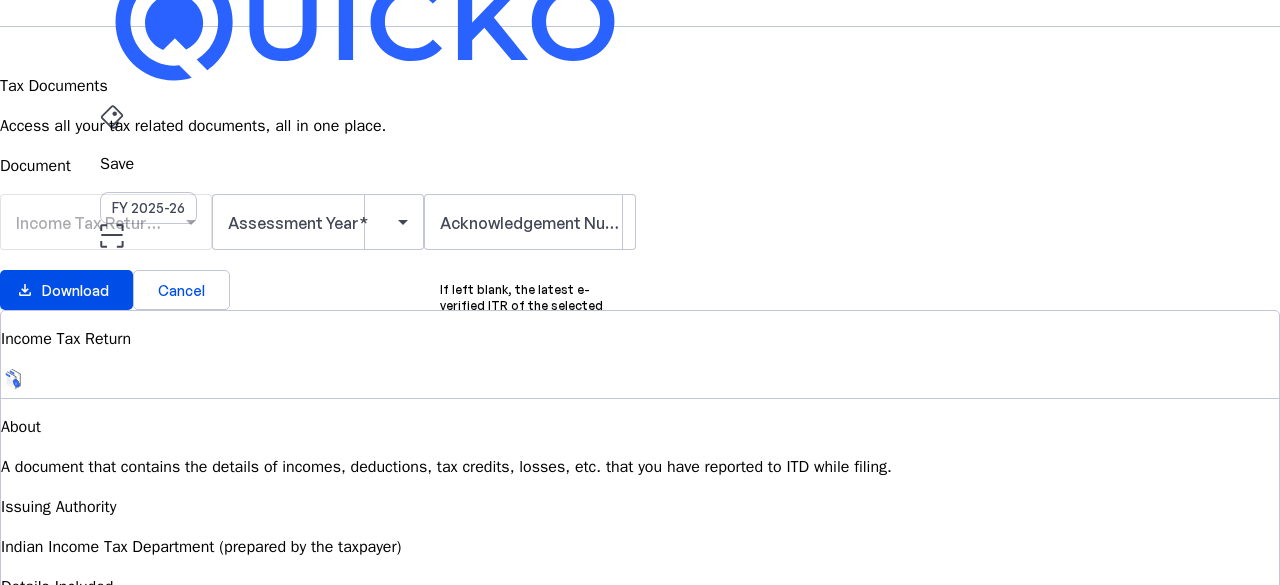 scroll, scrollTop: 0, scrollLeft: 0, axis: both 